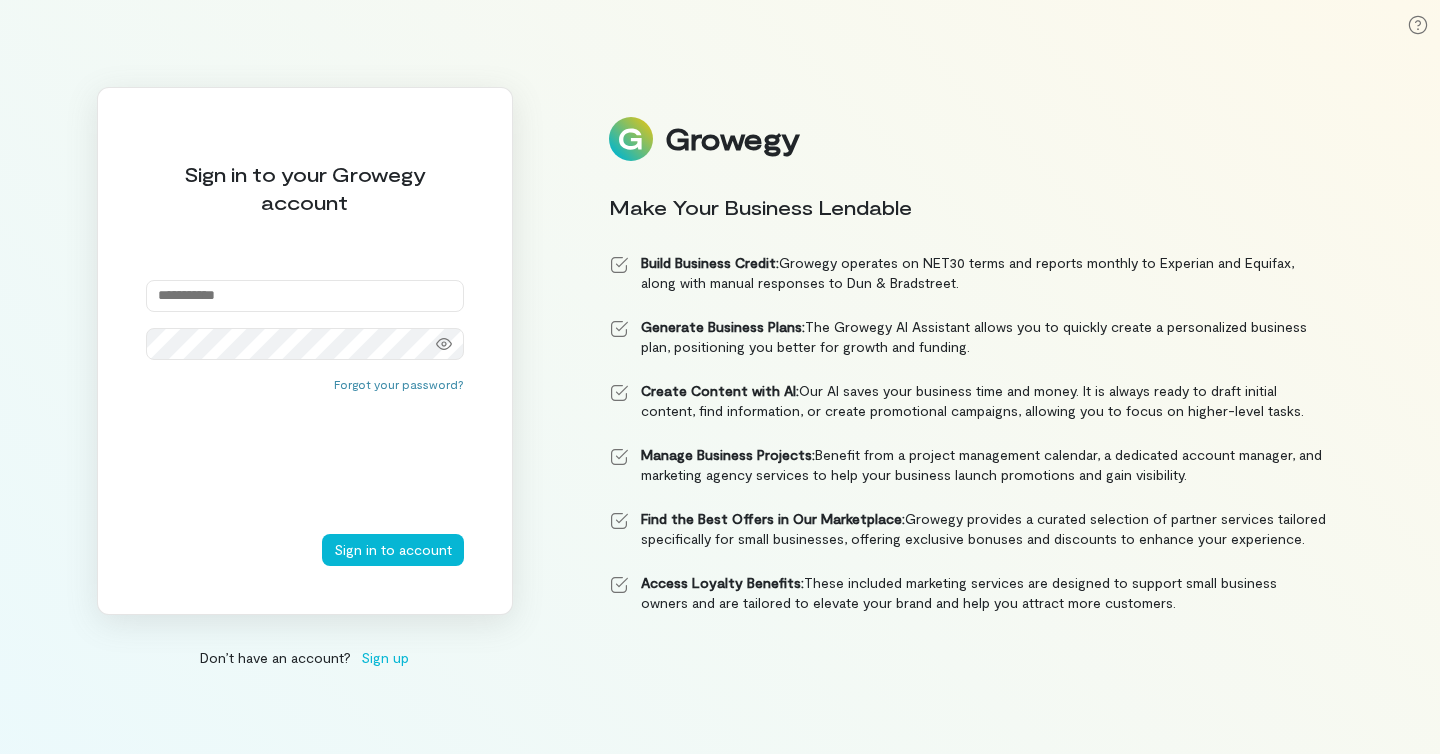 scroll, scrollTop: 0, scrollLeft: 0, axis: both 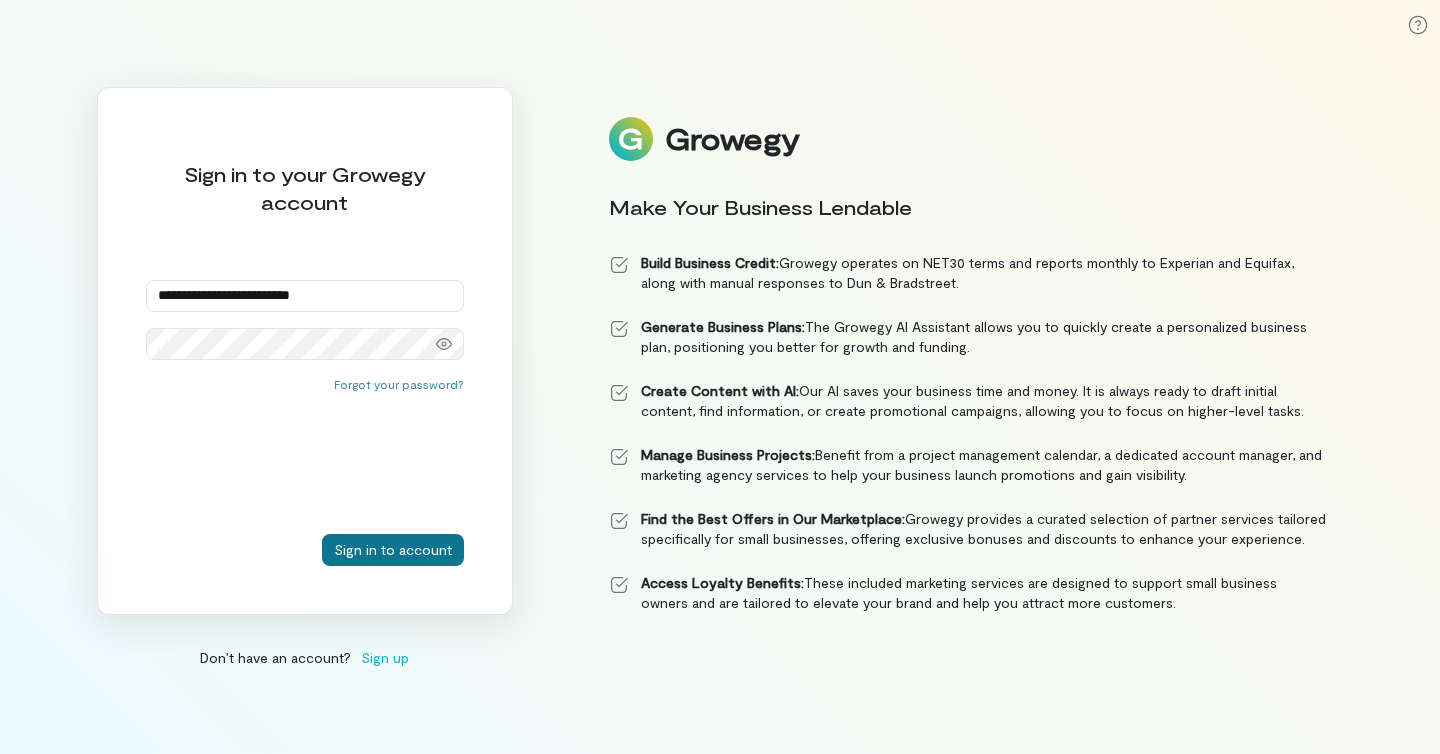 click on "Sign in to account" at bounding box center [393, 550] 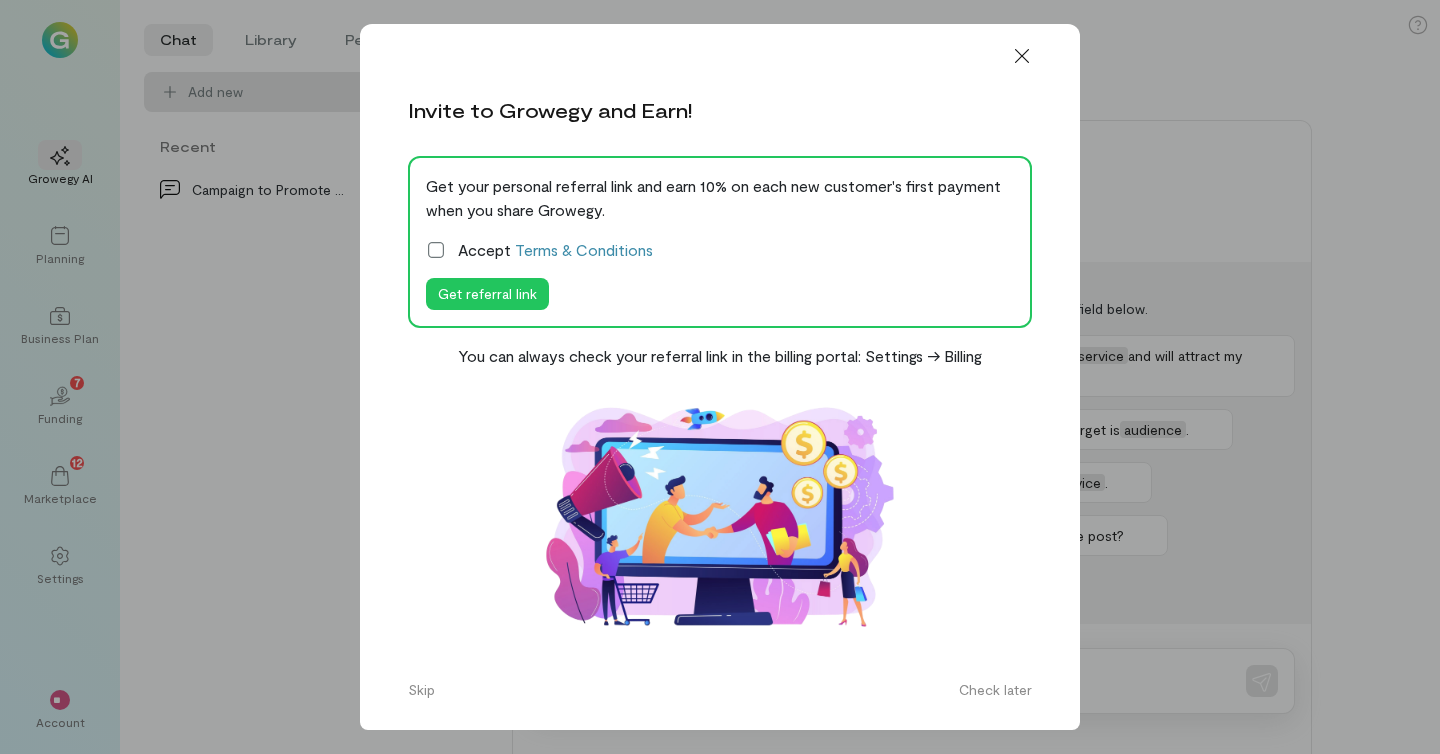 click at bounding box center (436, 250) 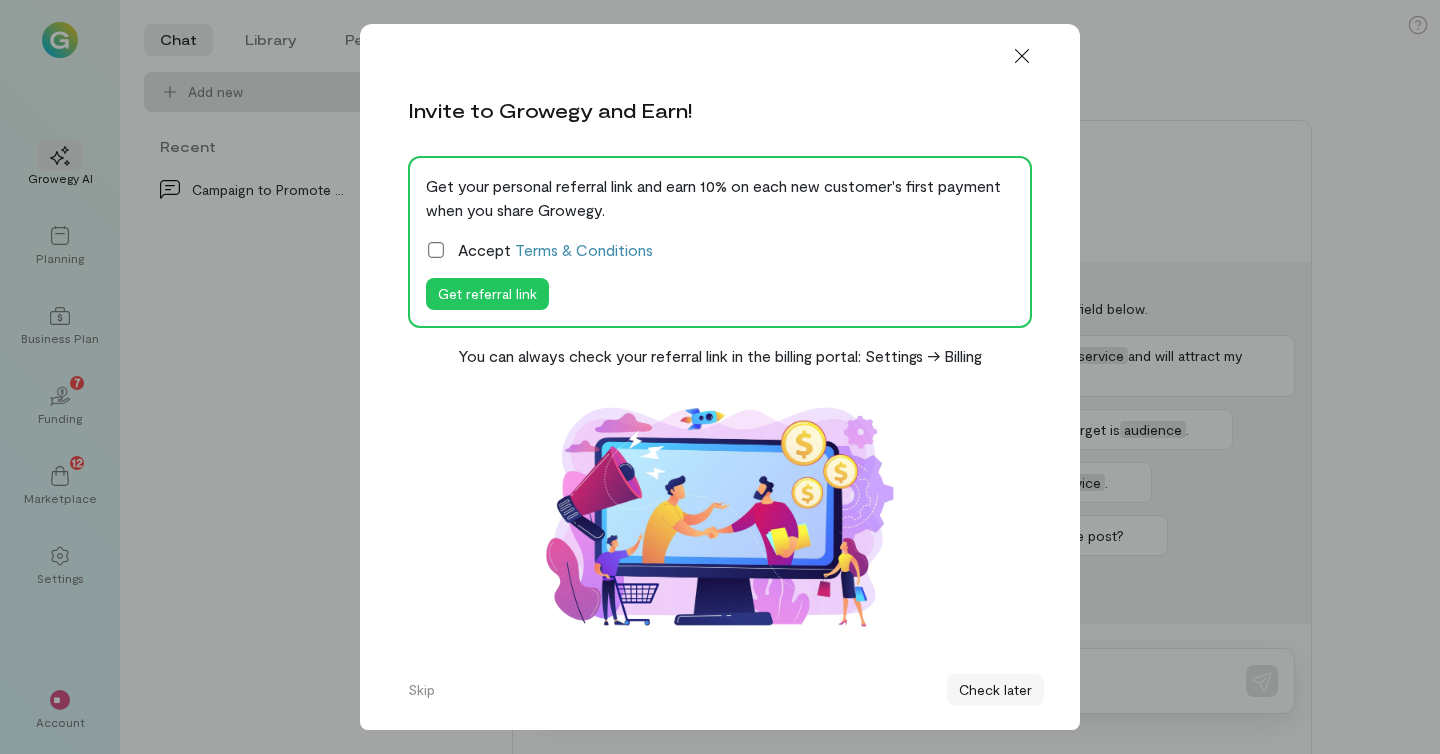 click on "Check later" at bounding box center [995, 690] 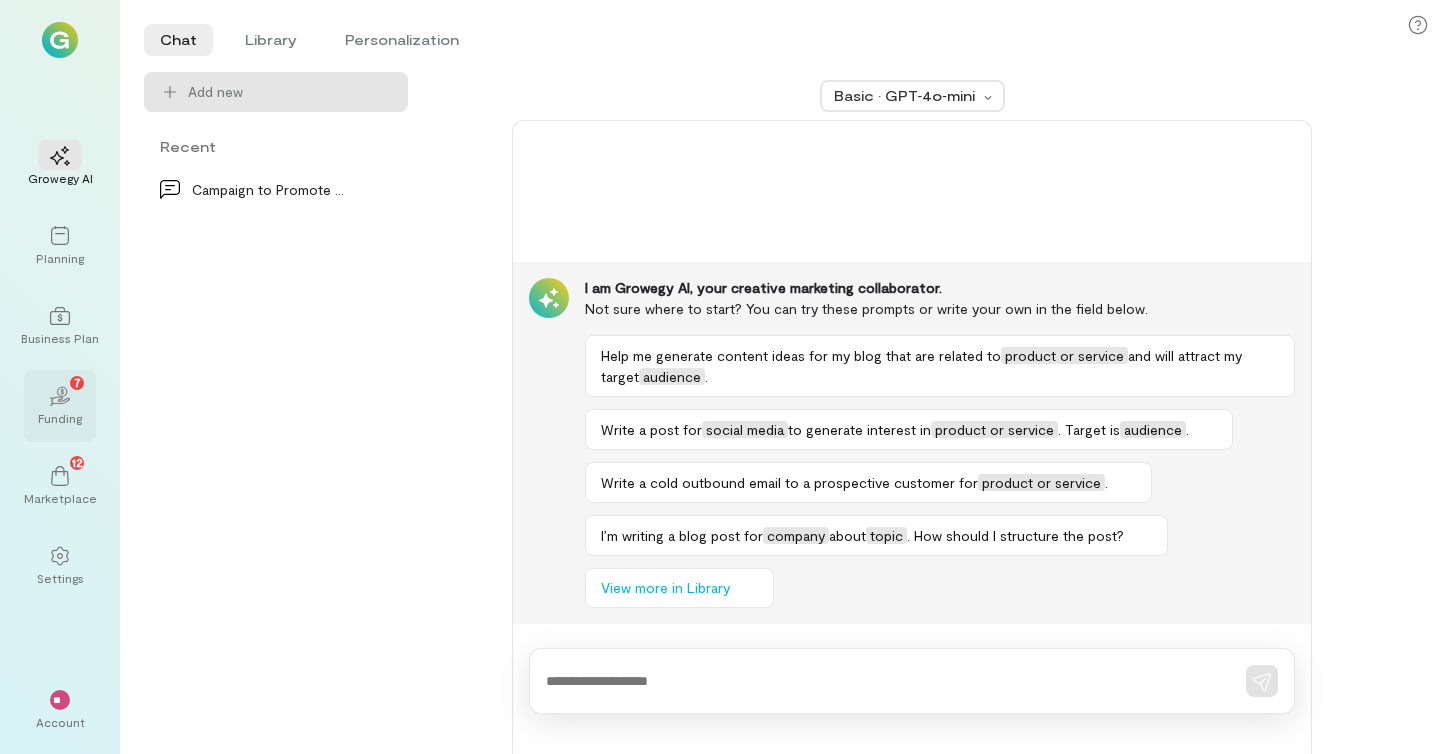 click on "Funding" at bounding box center [60, 418] 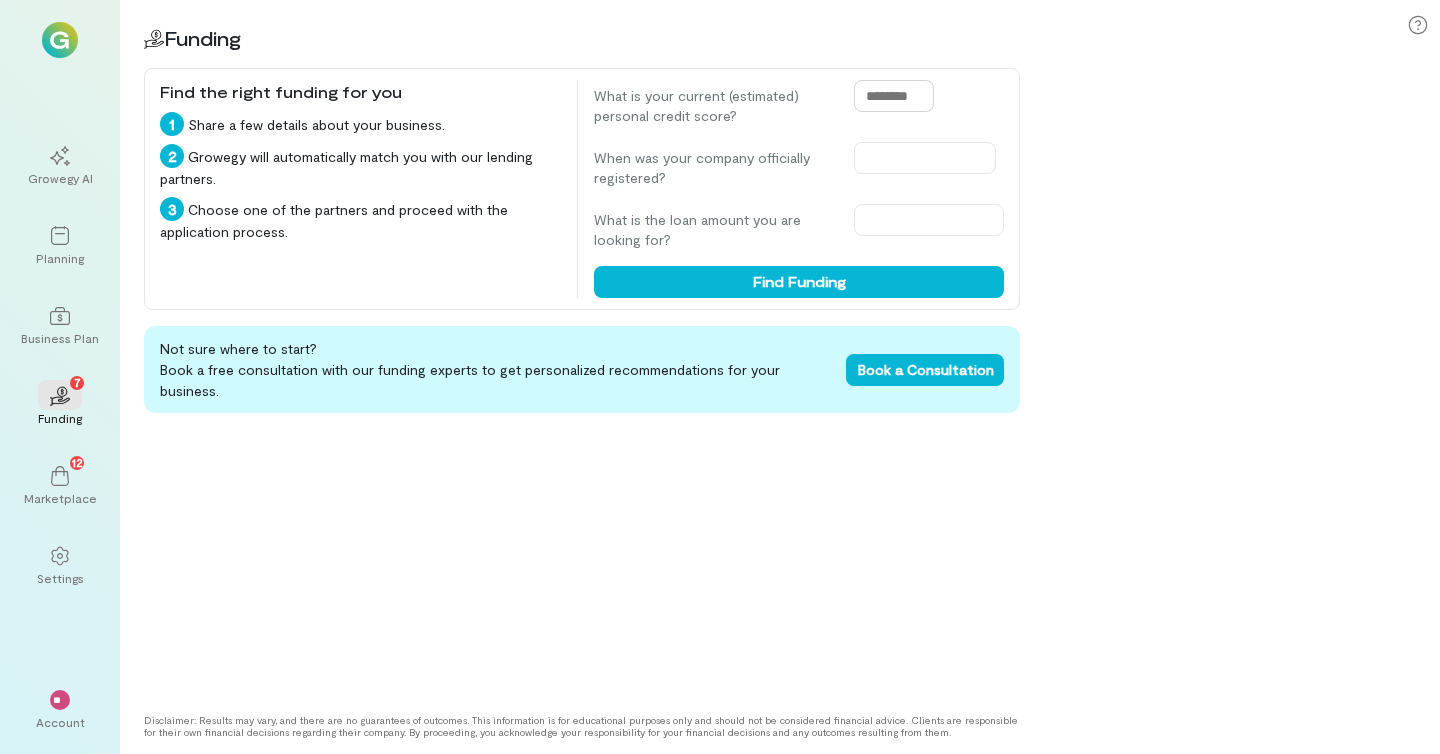 click at bounding box center [894, 96] 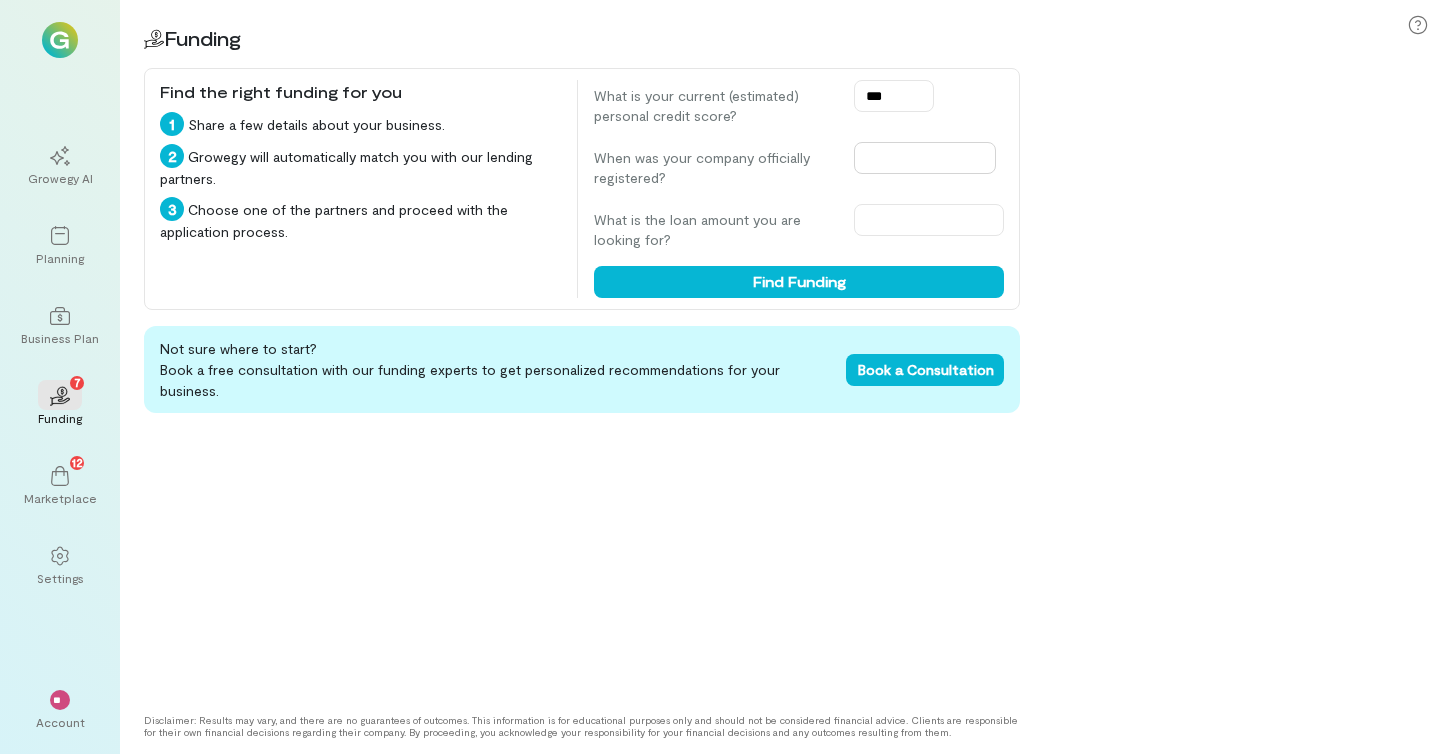 type on "***" 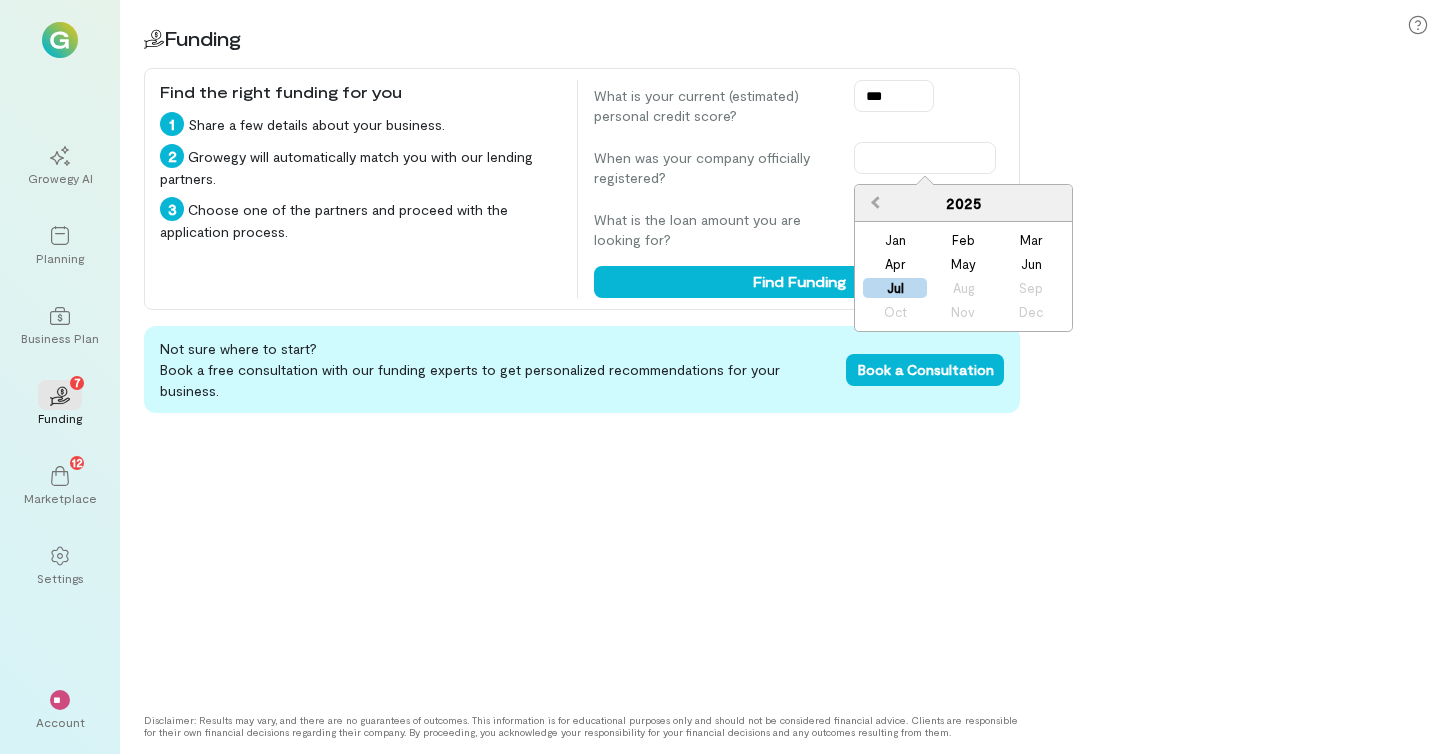 click on "Previous Year" at bounding box center (875, 202) 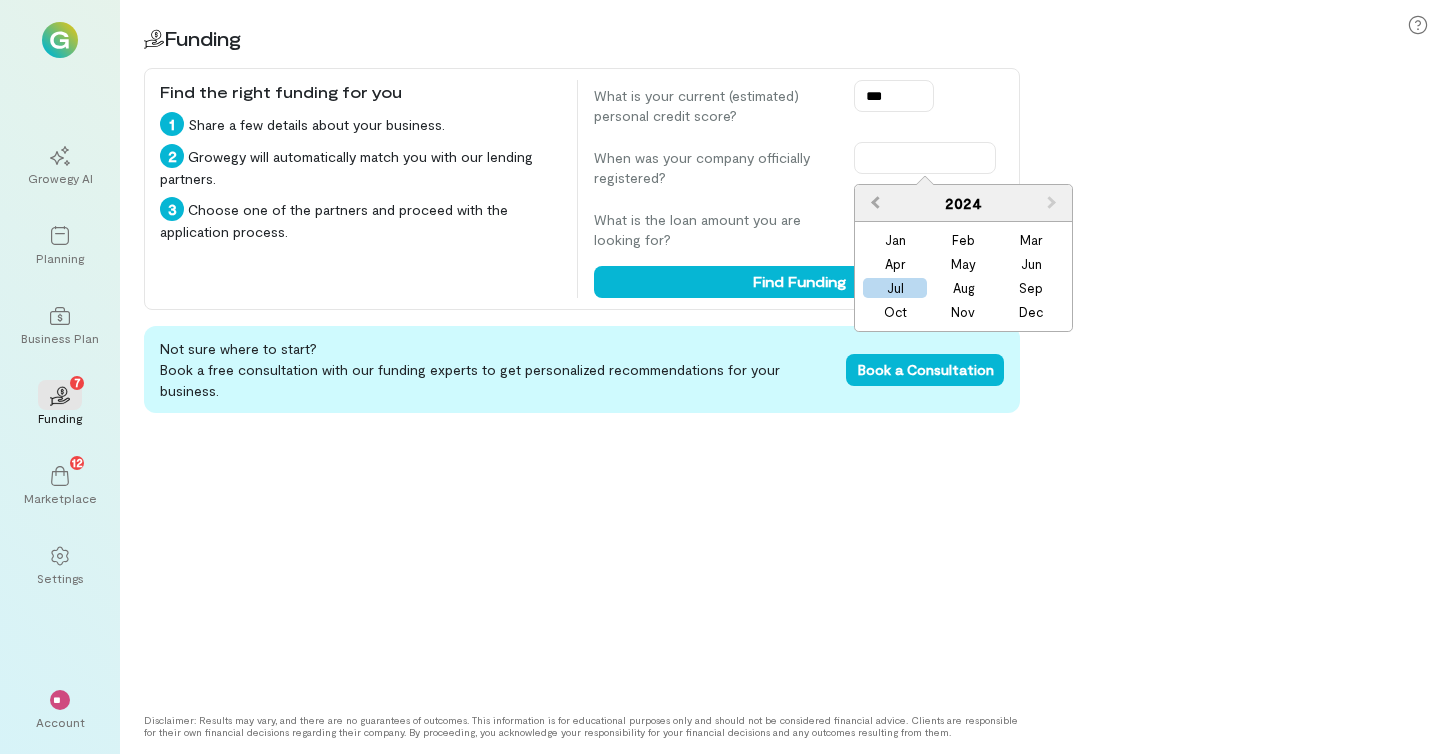 click on "Previous Year" at bounding box center [875, 202] 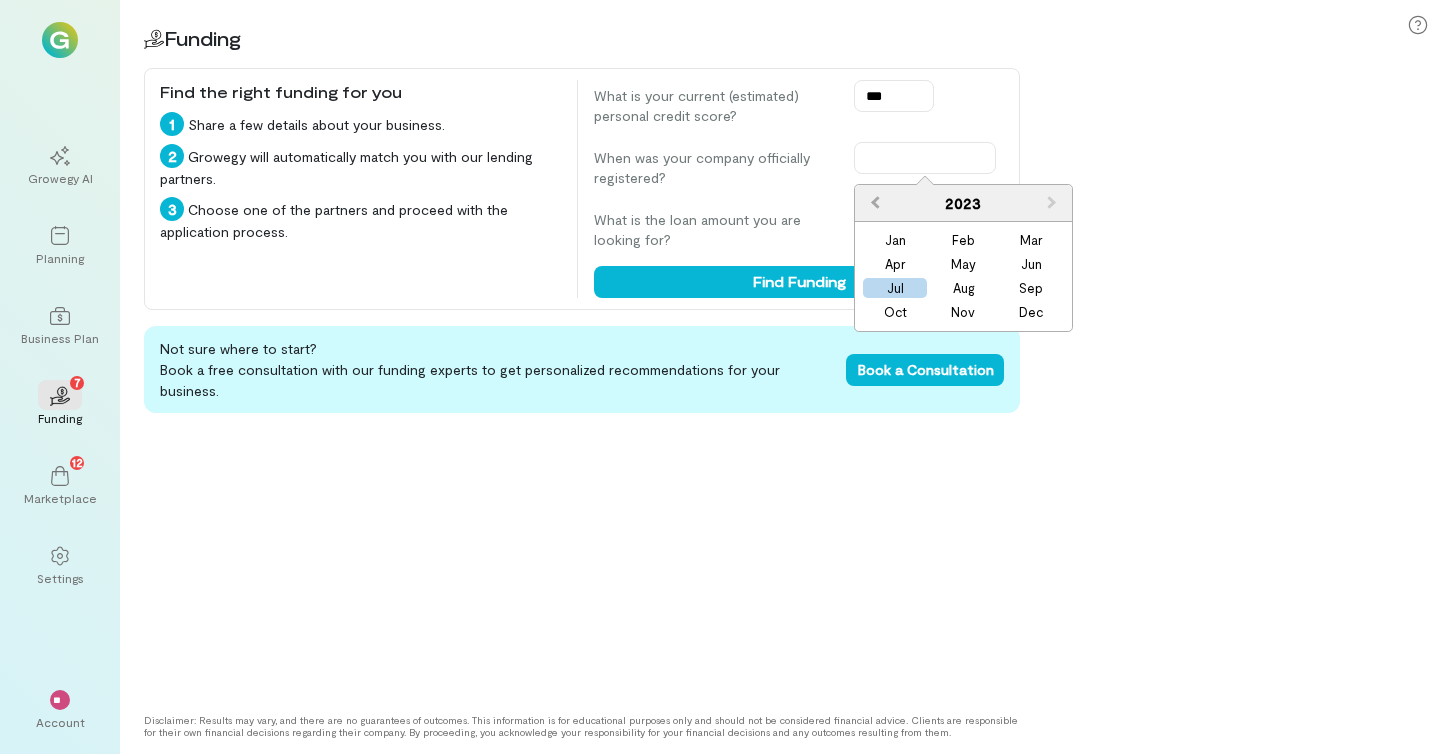 click on "Previous Year" at bounding box center (873, 203) 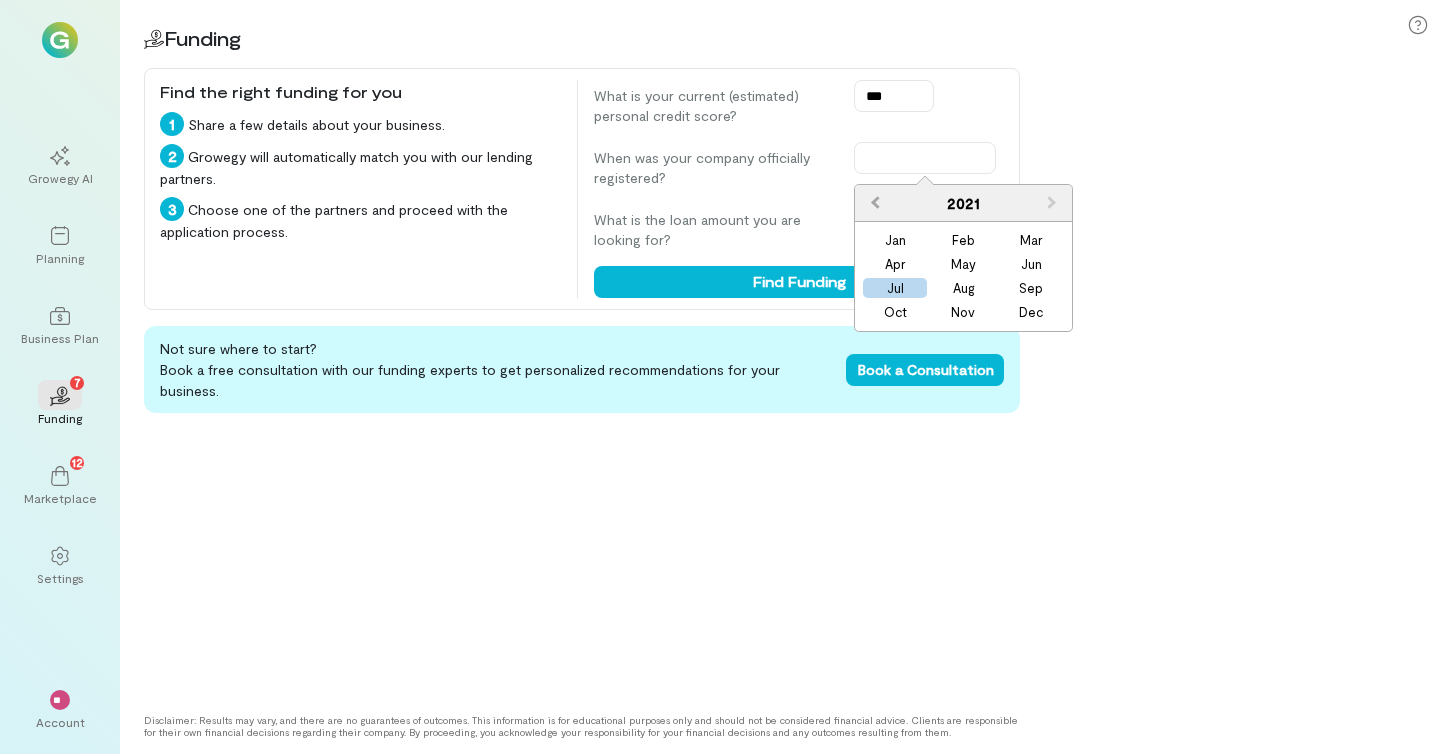 click on "Previous Year" at bounding box center [873, 203] 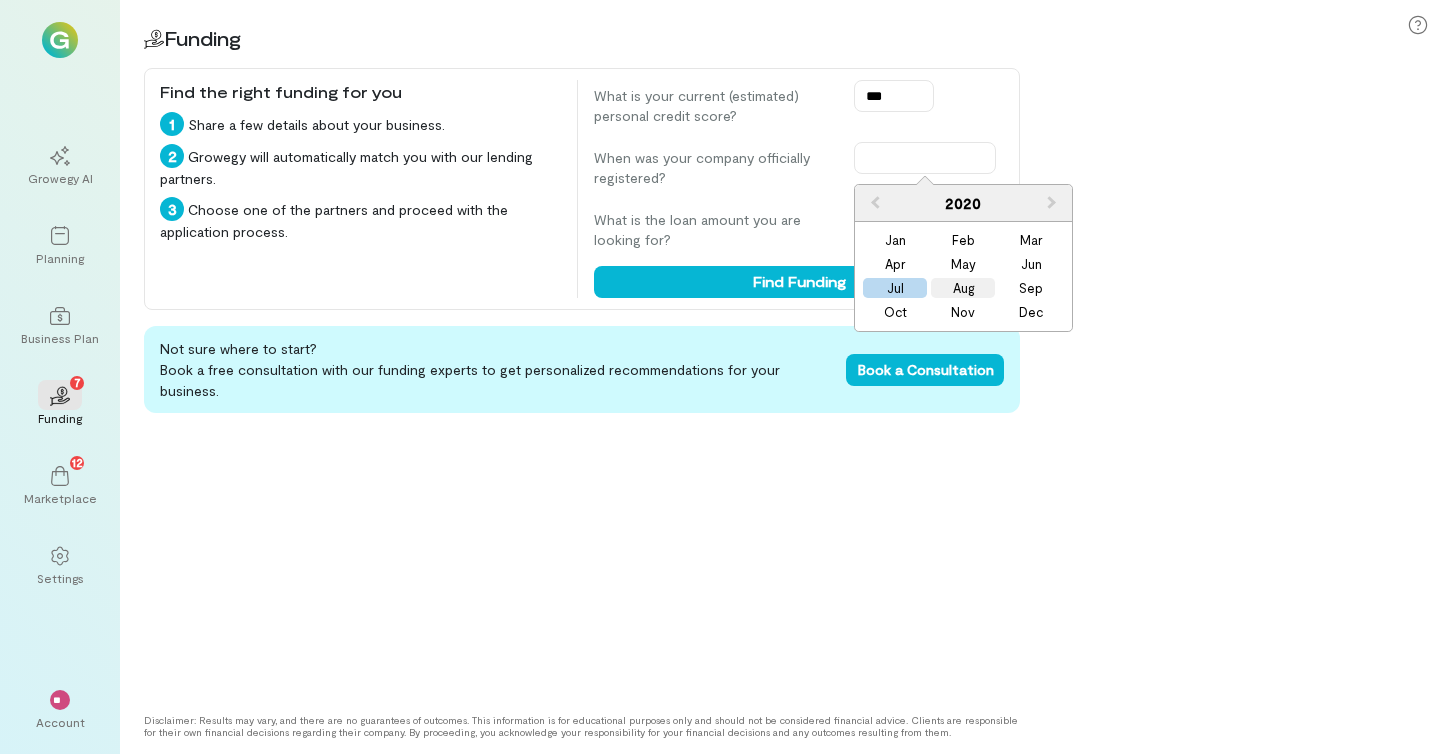click on "Aug" at bounding box center (963, 288) 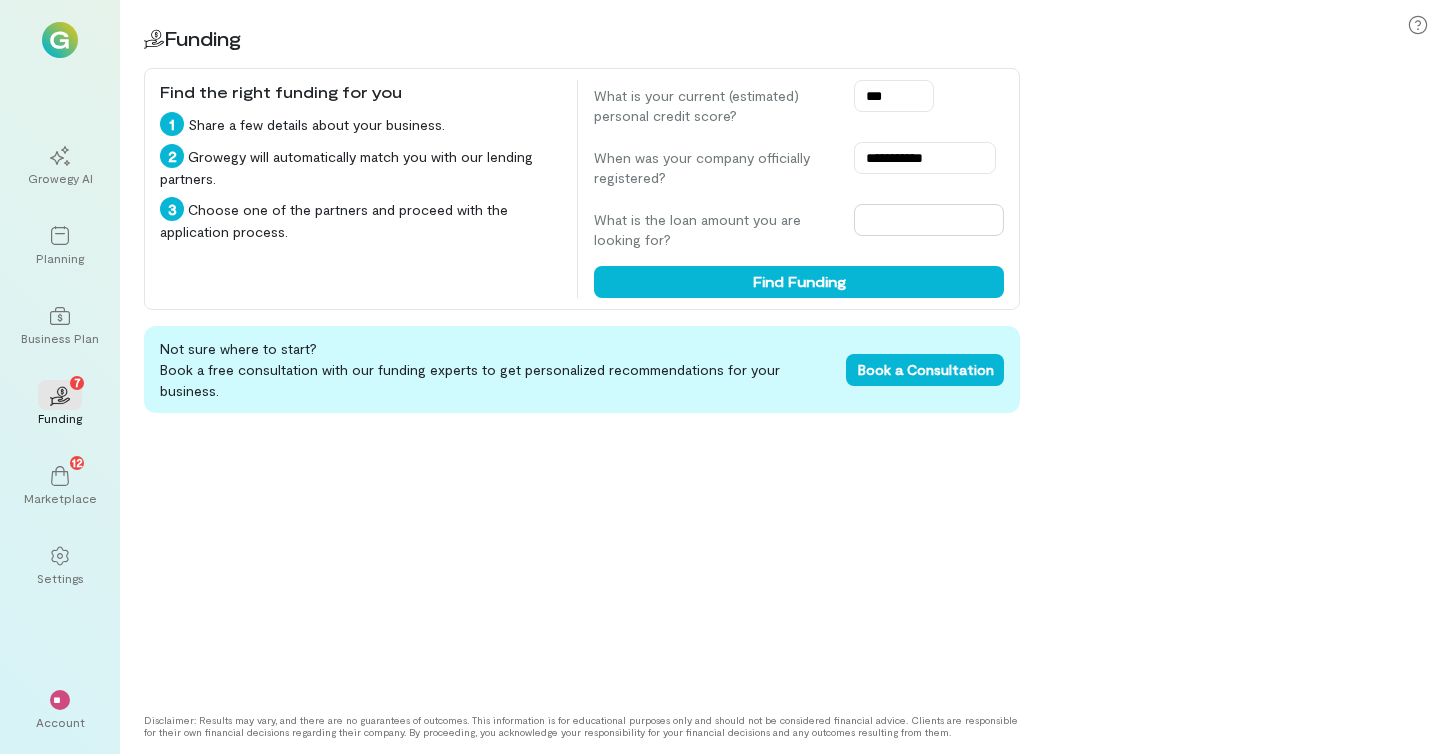 click at bounding box center (929, 220) 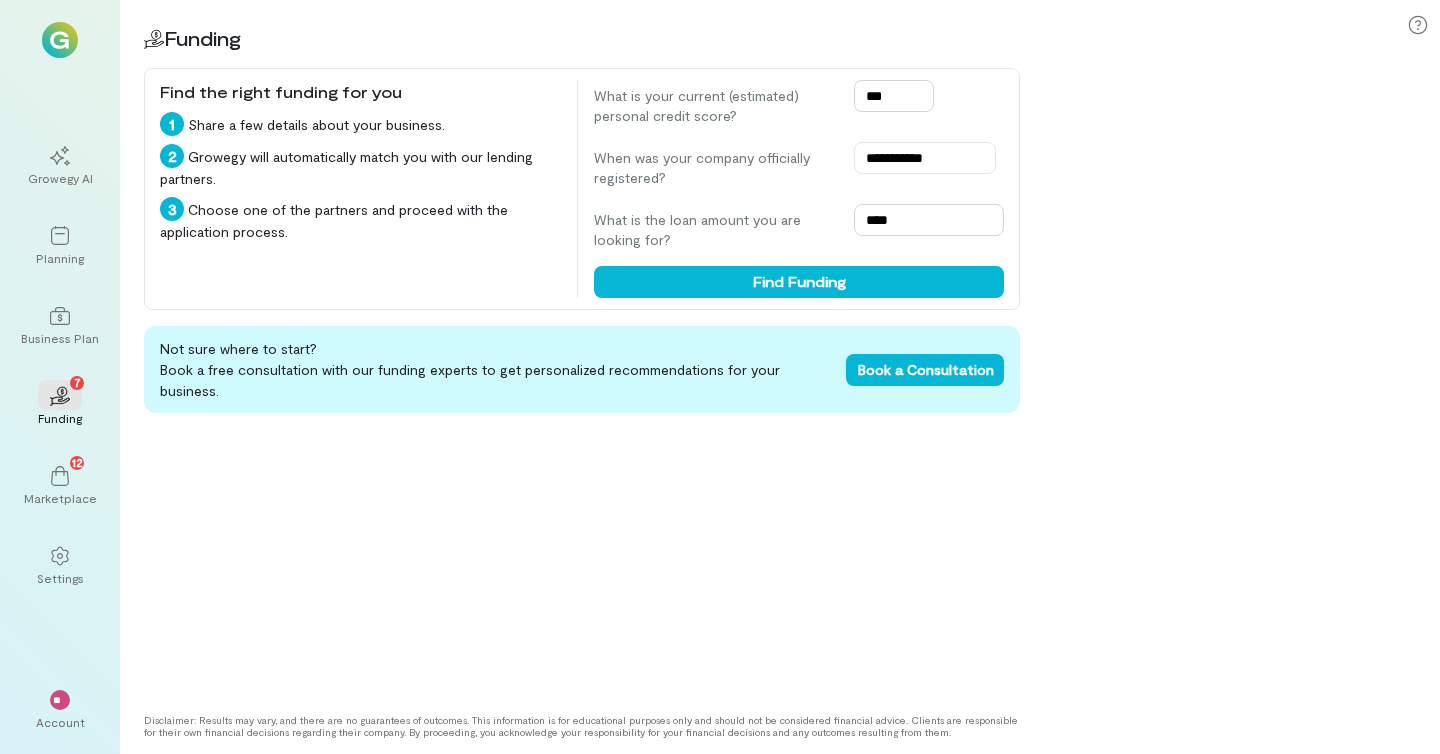 type on "****" 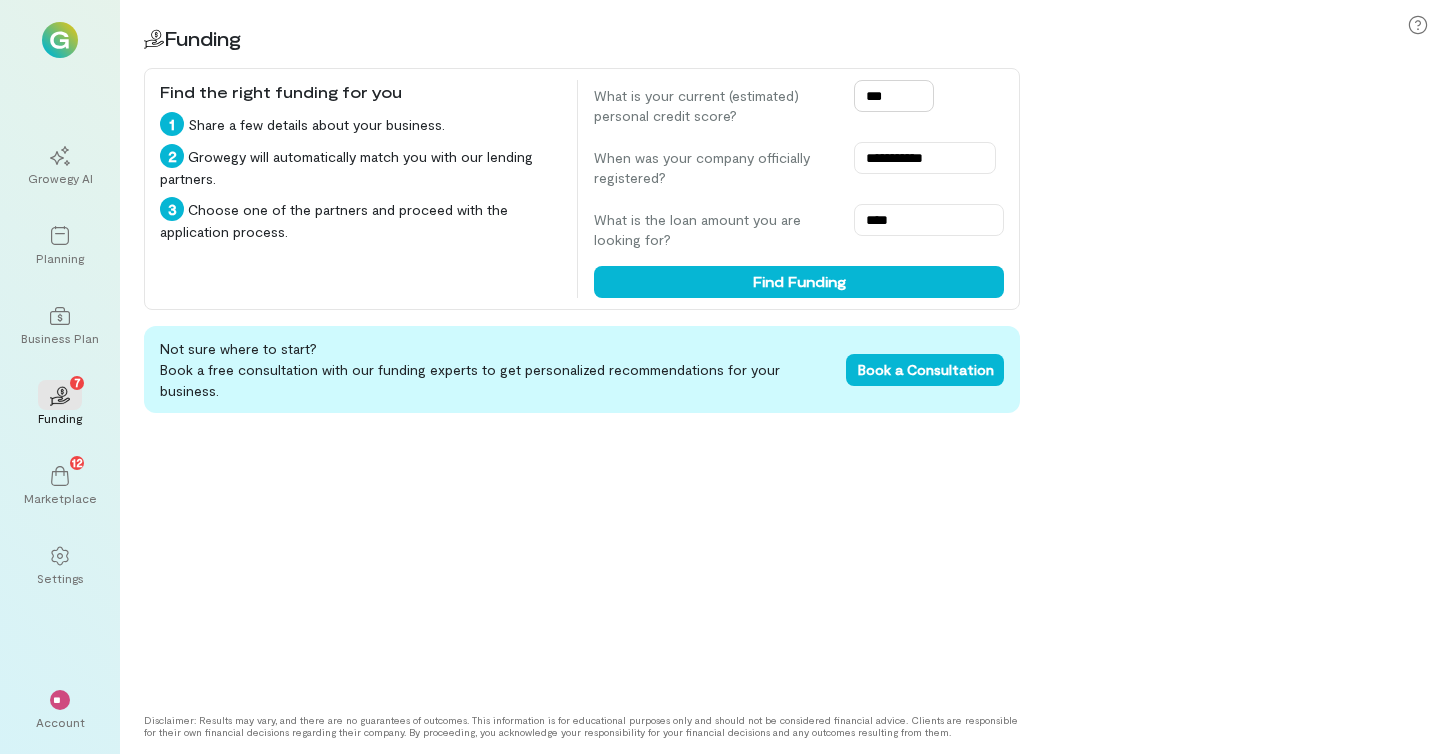 drag, startPoint x: 900, startPoint y: 97, endPoint x: 859, endPoint y: 92, distance: 41.303753 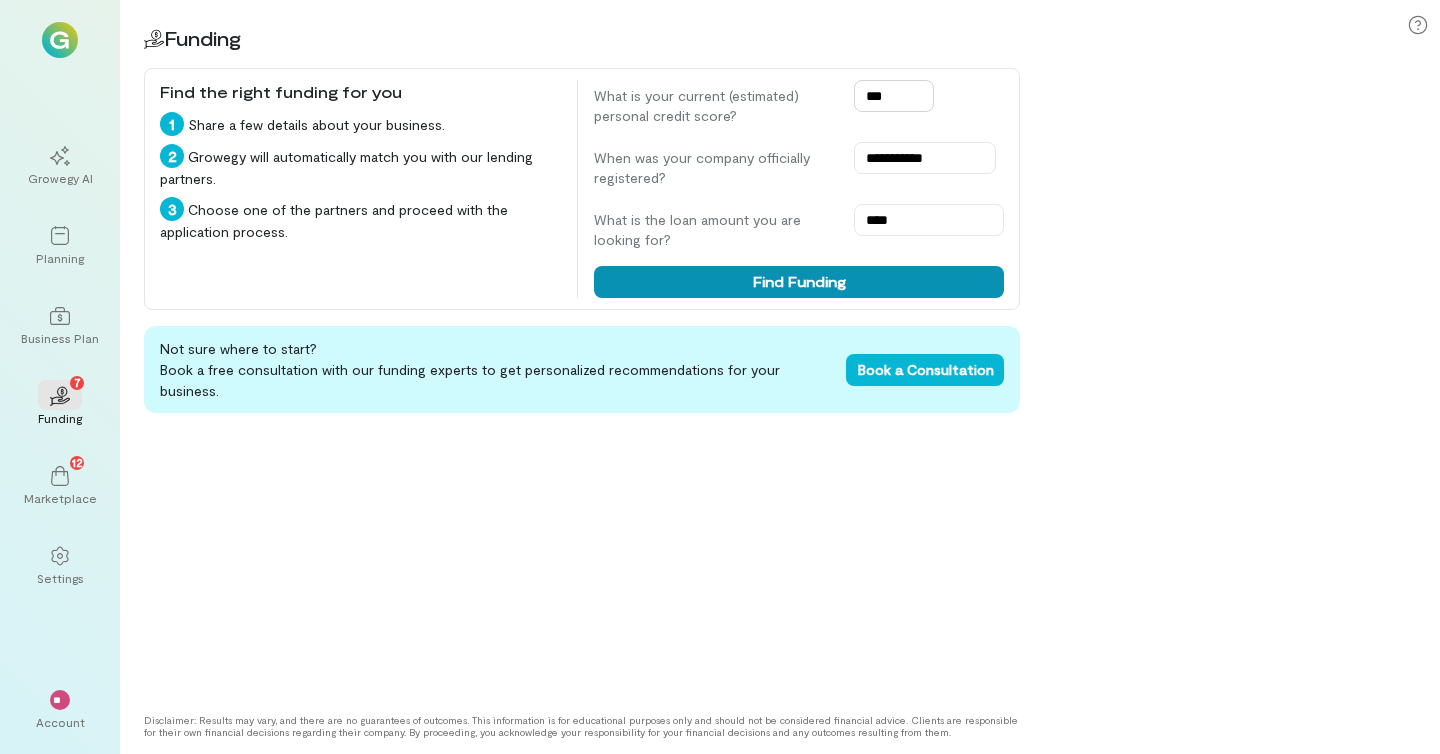 type on "***" 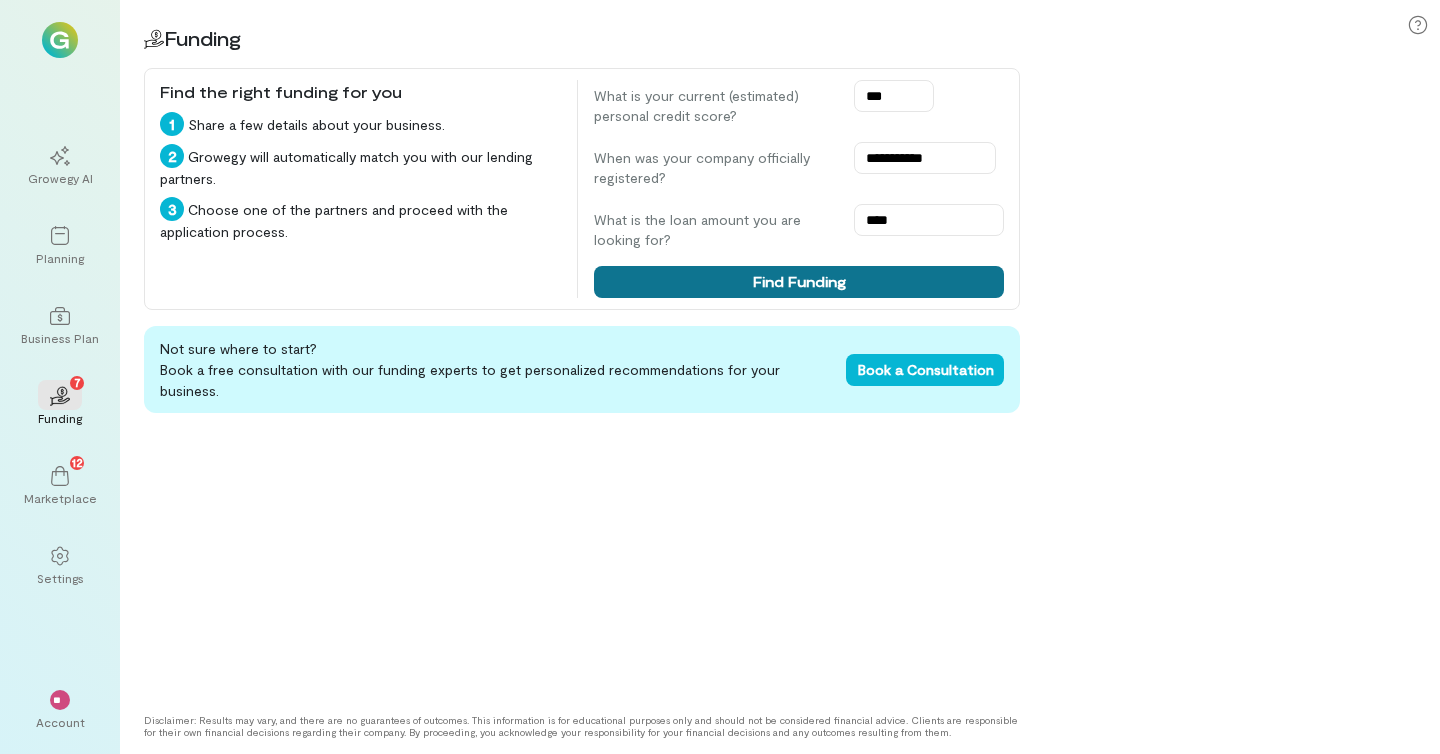 click on "Find Funding" at bounding box center (799, 282) 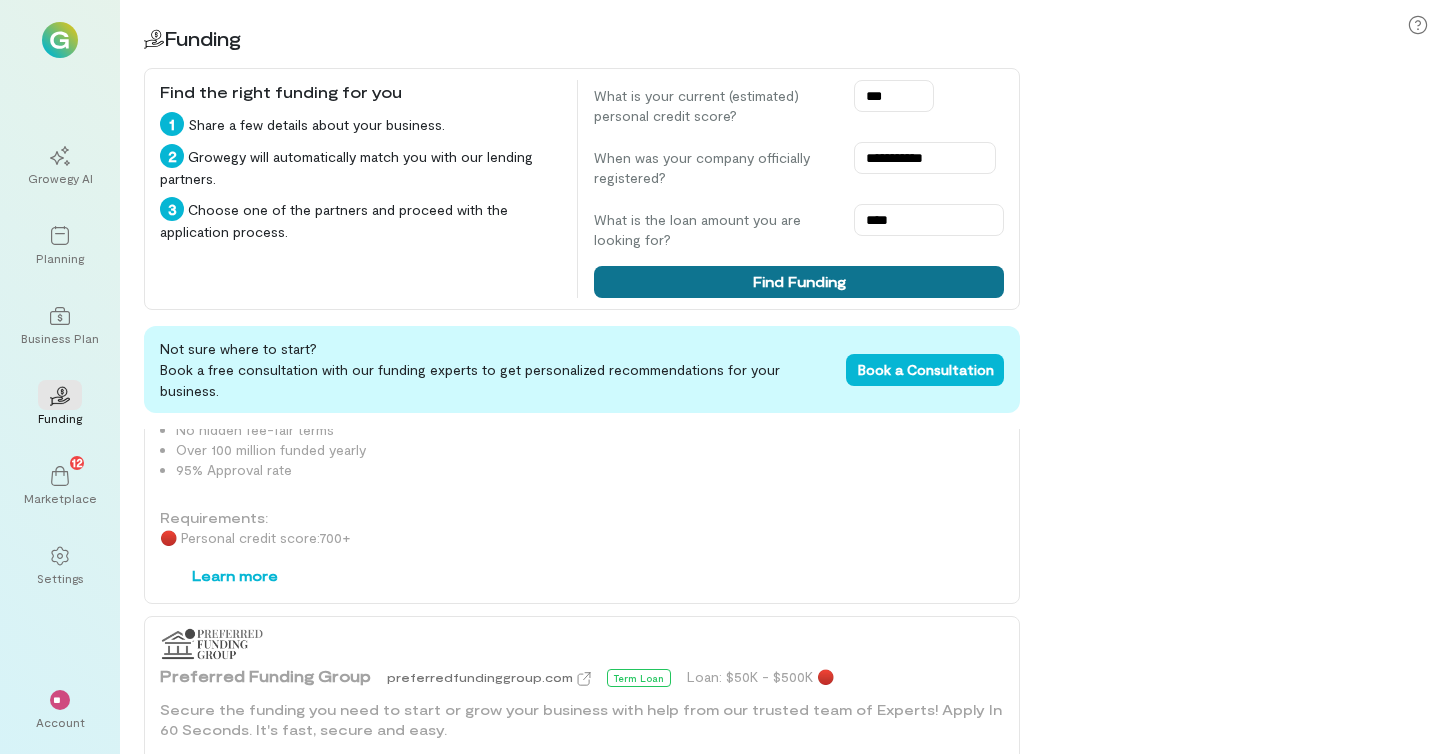 scroll, scrollTop: 1673, scrollLeft: 0, axis: vertical 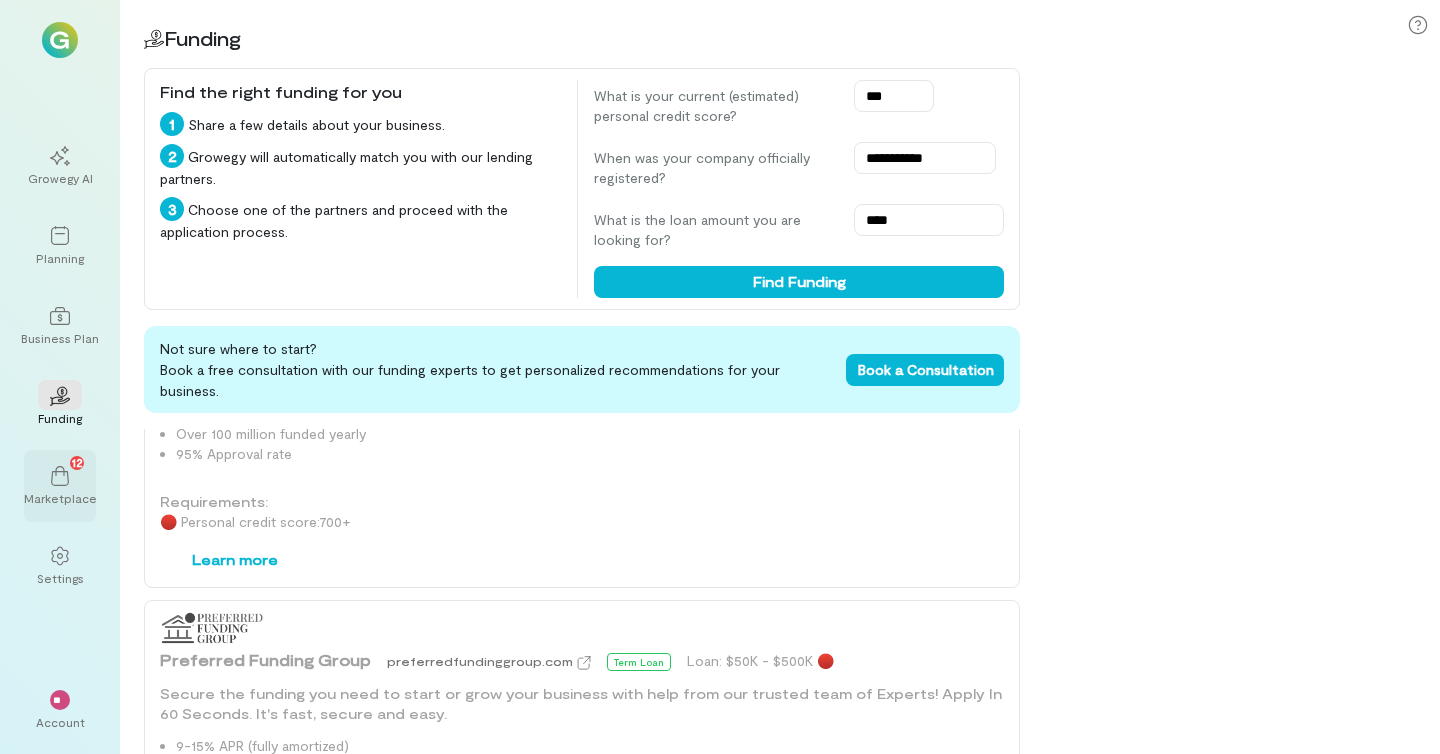 click on "Marketplace" at bounding box center (60, 498) 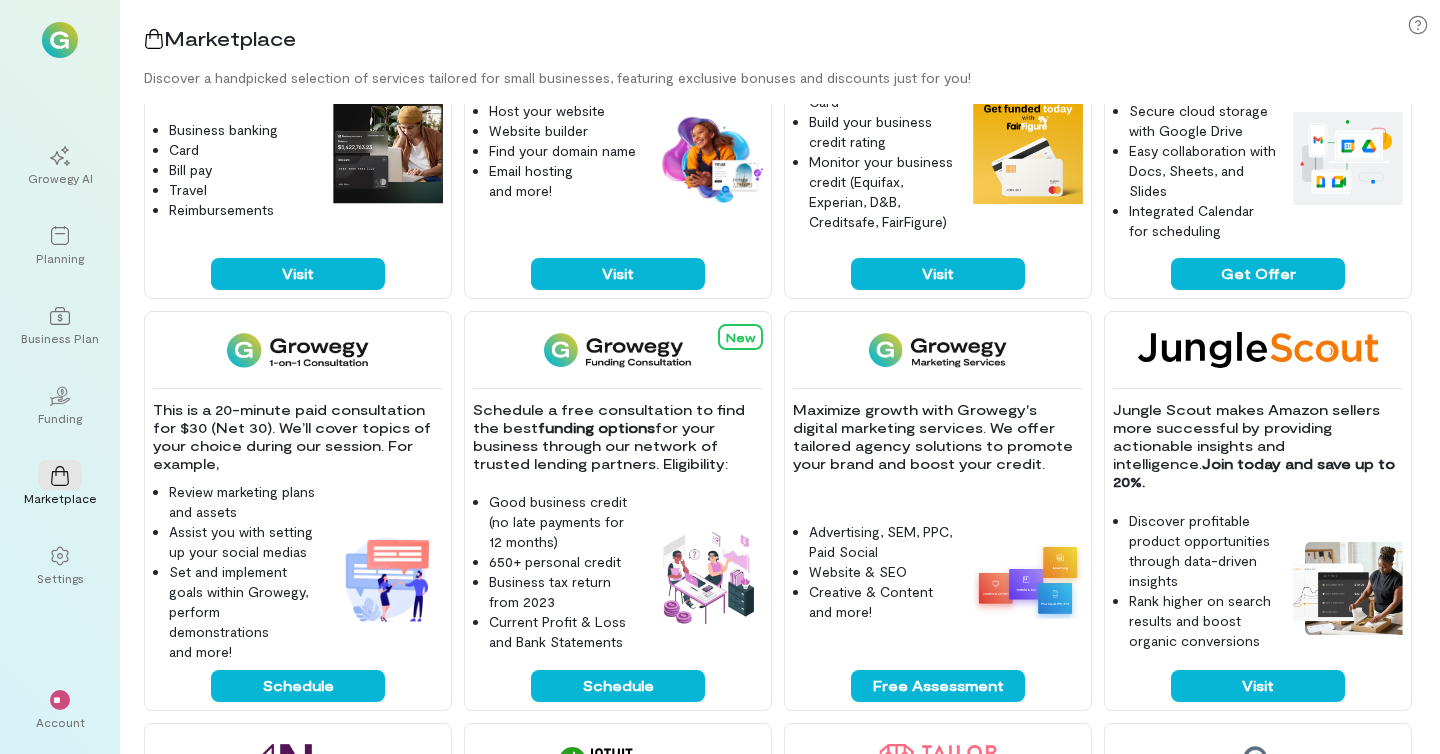 scroll, scrollTop: 204, scrollLeft: 0, axis: vertical 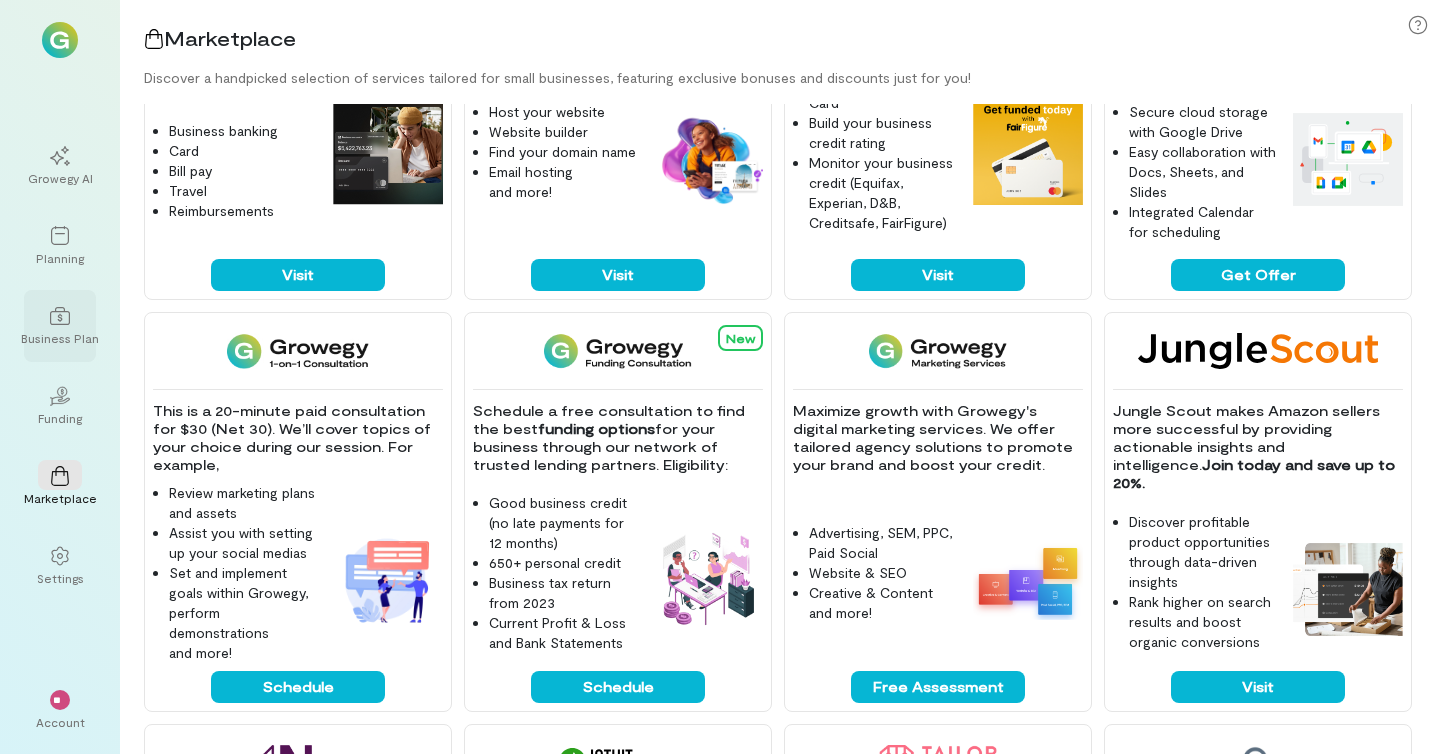 click on "Business Plan" at bounding box center [60, 338] 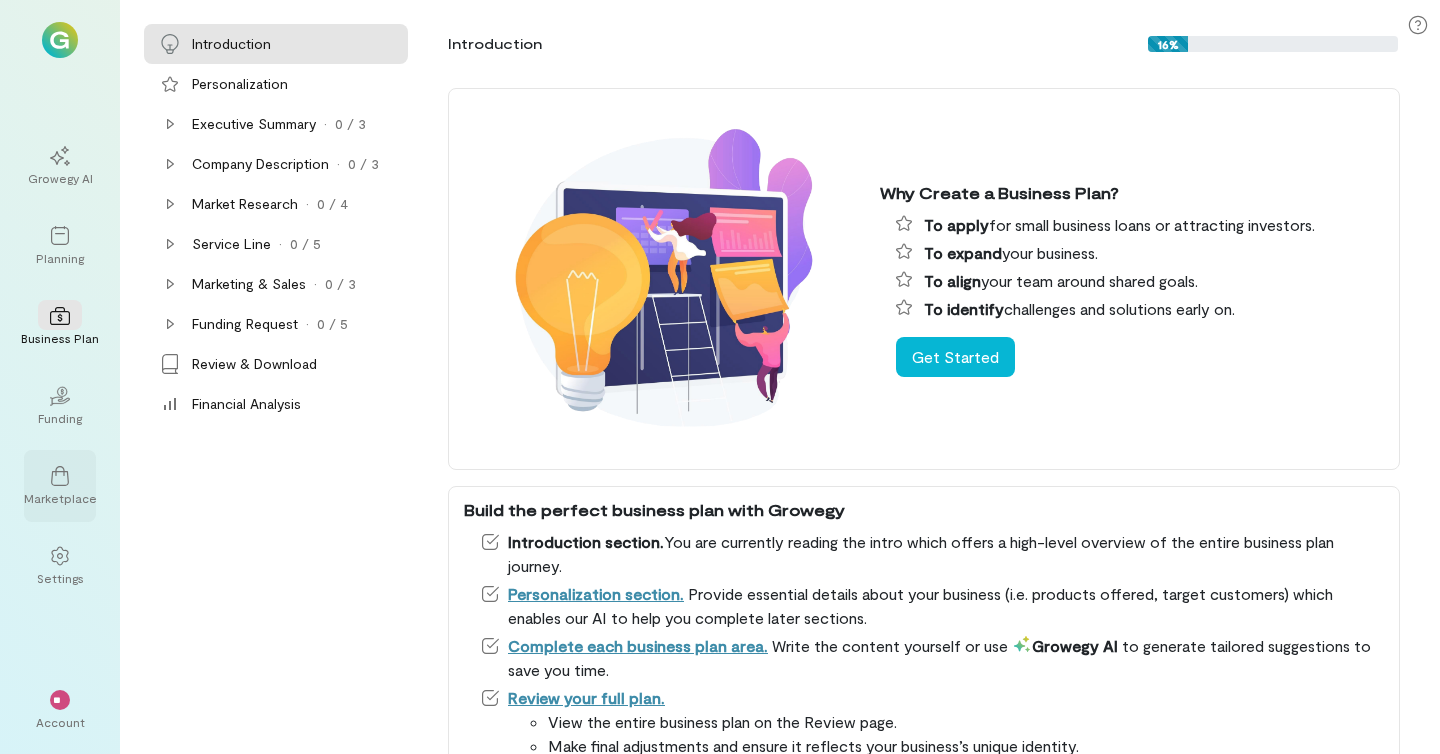 click at bounding box center [60, 475] 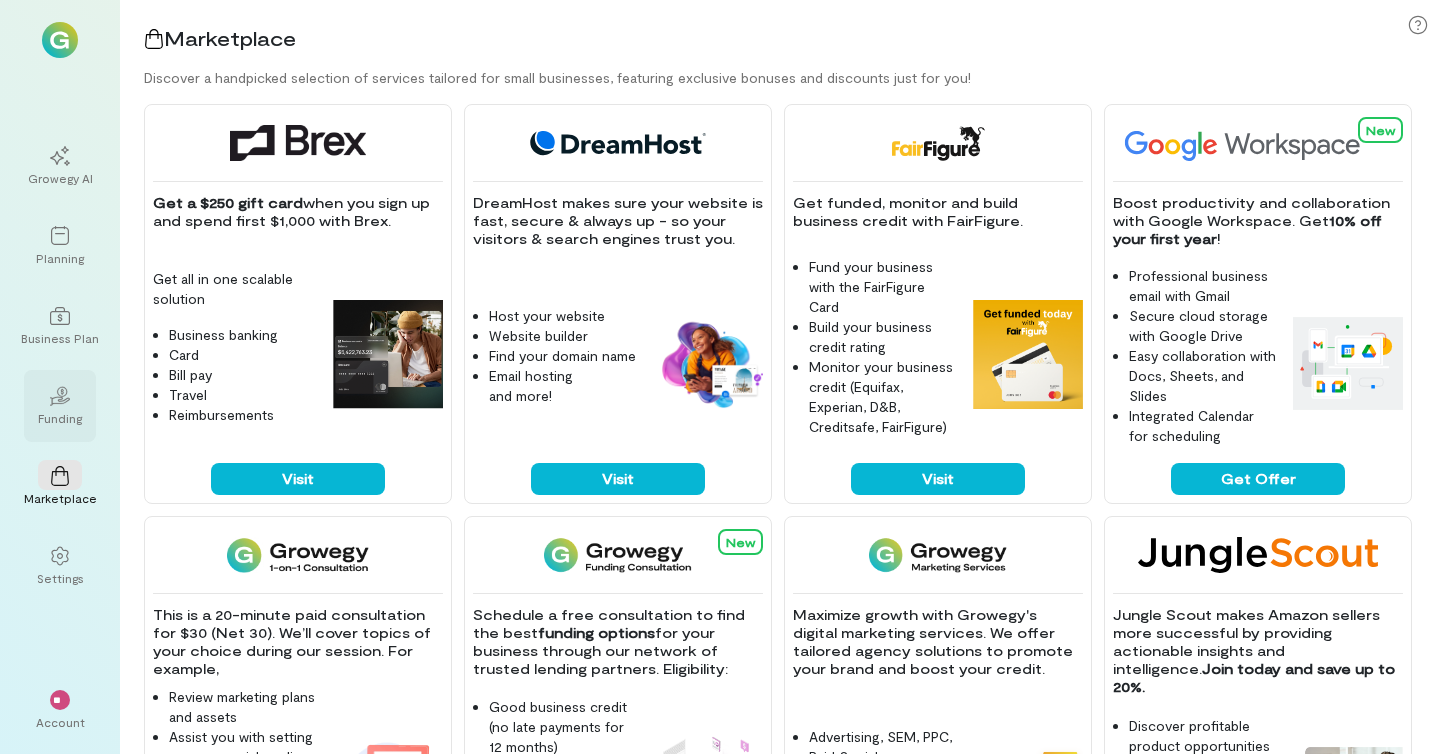 click on "02" at bounding box center (60, 396) 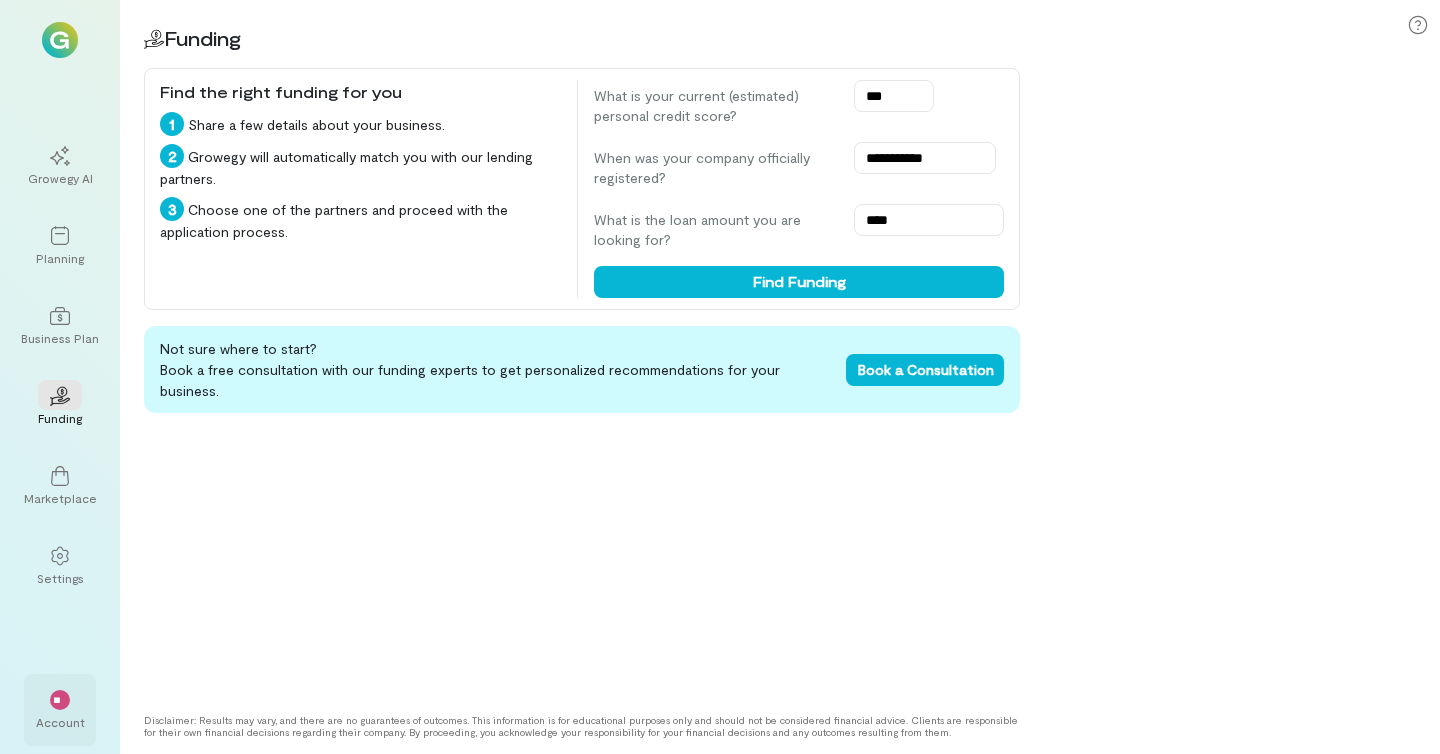 click on "Account" at bounding box center [60, 722] 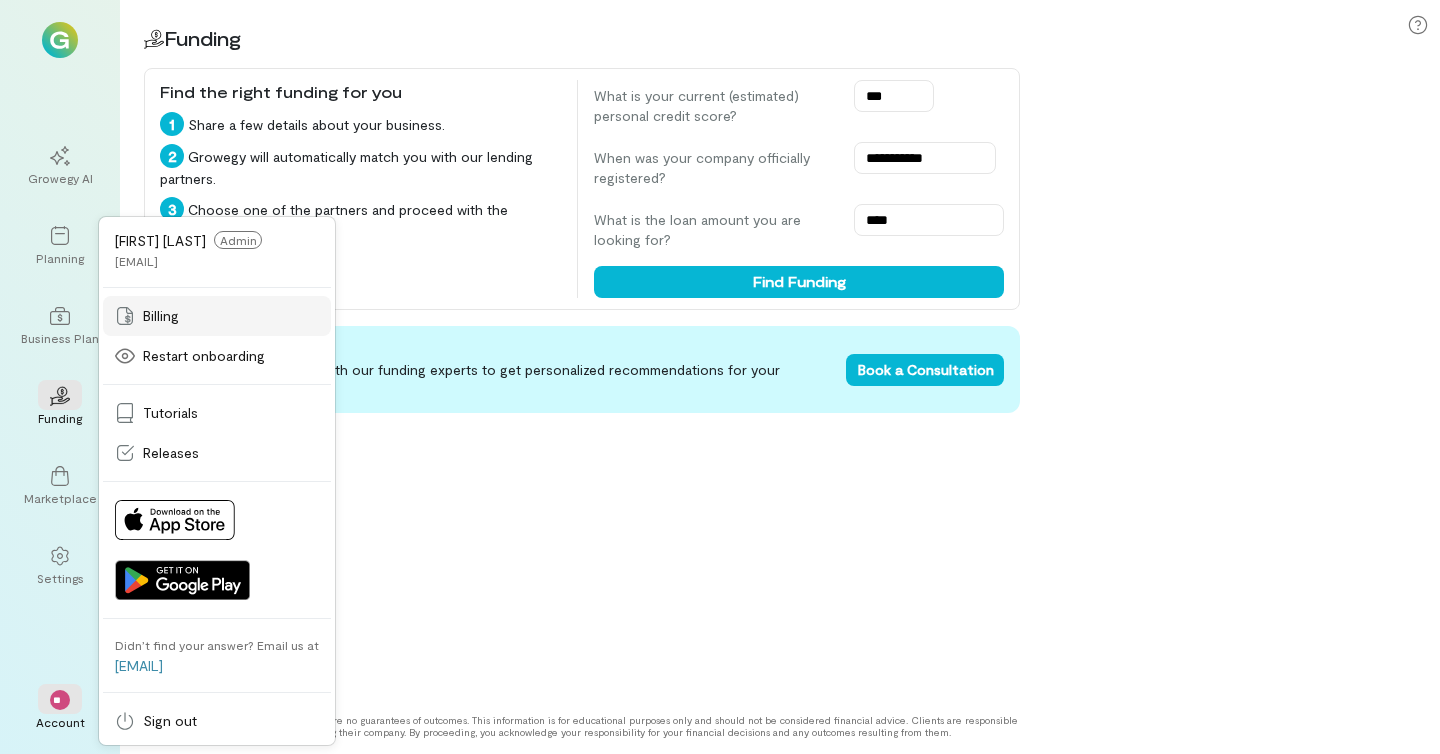 click on "Billing" at bounding box center (217, 316) 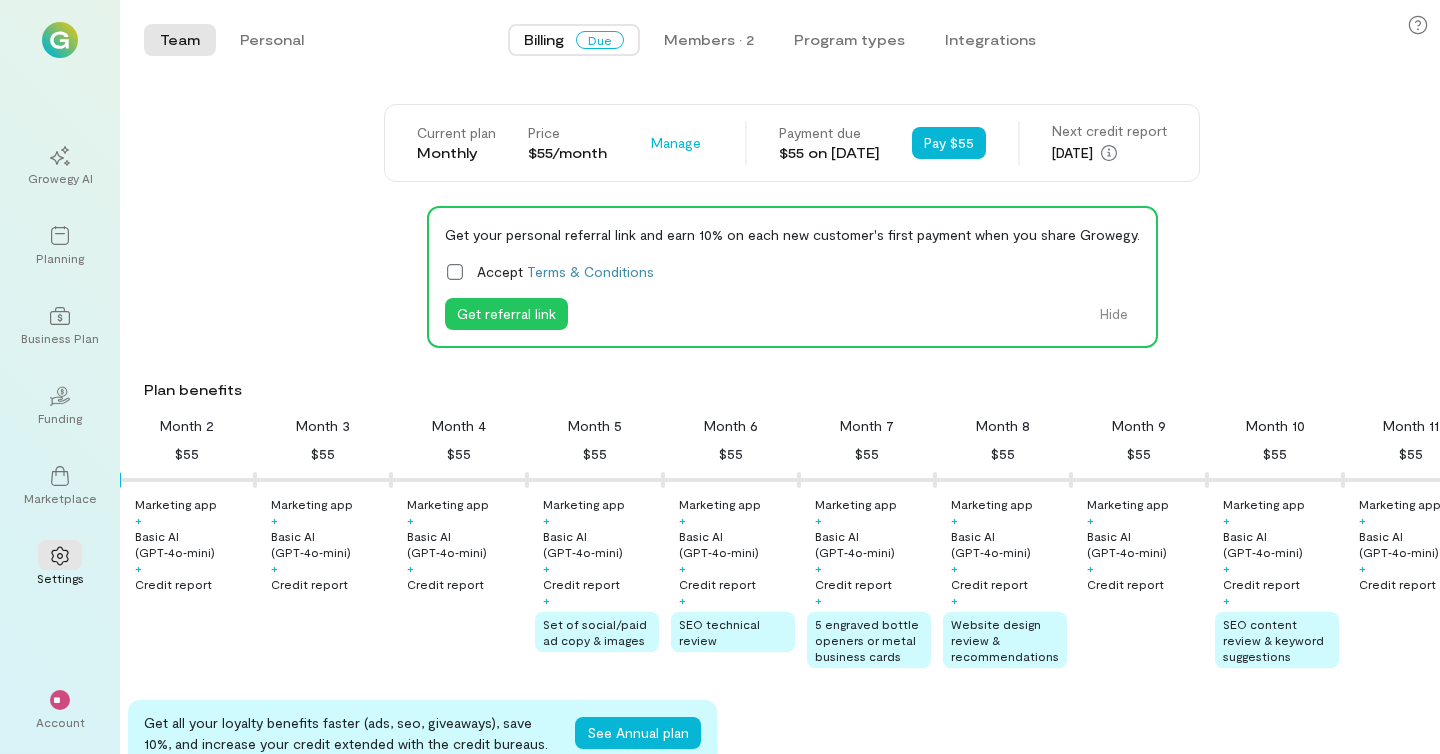 scroll, scrollTop: 0, scrollLeft: 0, axis: both 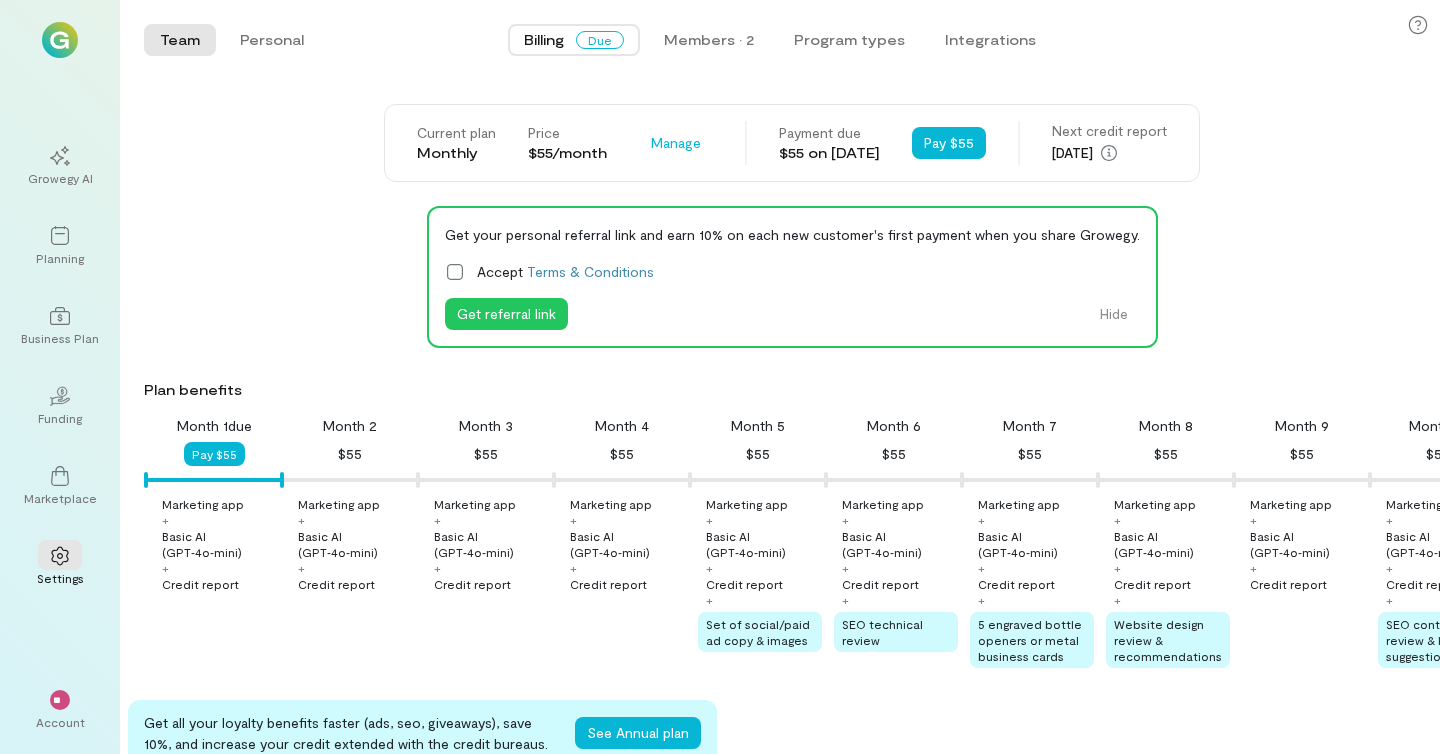 click on "Month 2 $55" at bounding box center (350, 441) 